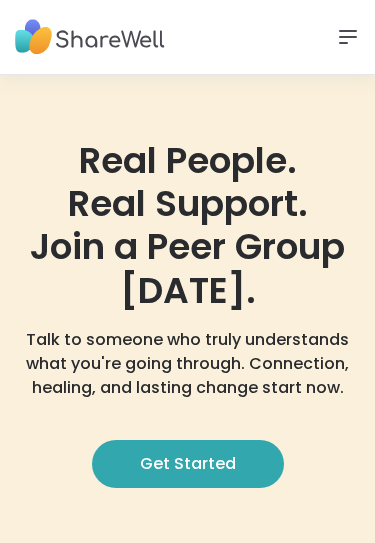 scroll, scrollTop: 307, scrollLeft: 0, axis: vertical 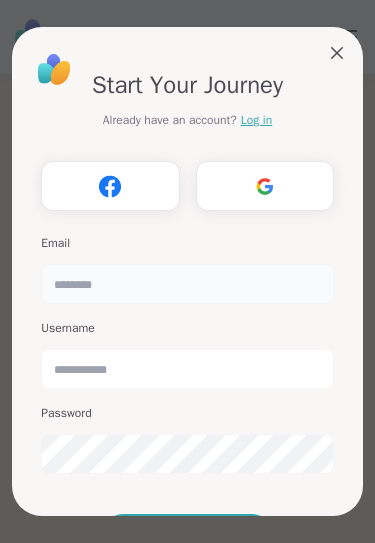 click at bounding box center [187, 284] 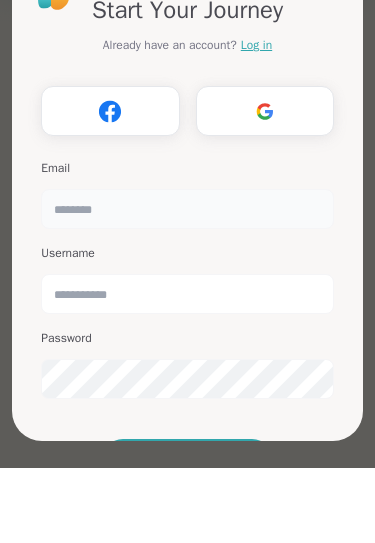 type on "**********" 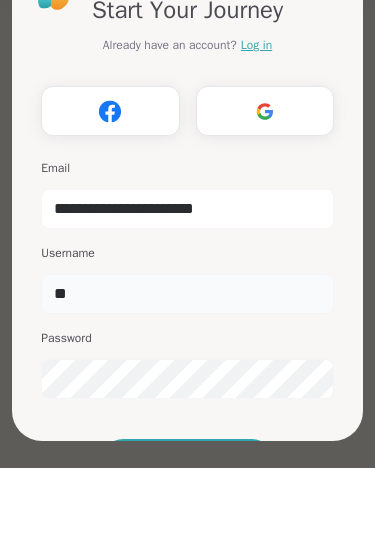type on "*" 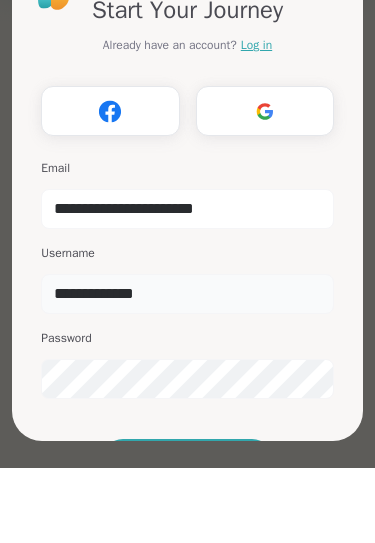 click on "**********" at bounding box center [187, 369] 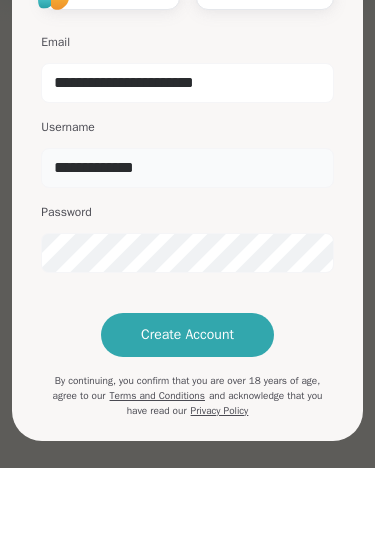 scroll, scrollTop: 129, scrollLeft: 0, axis: vertical 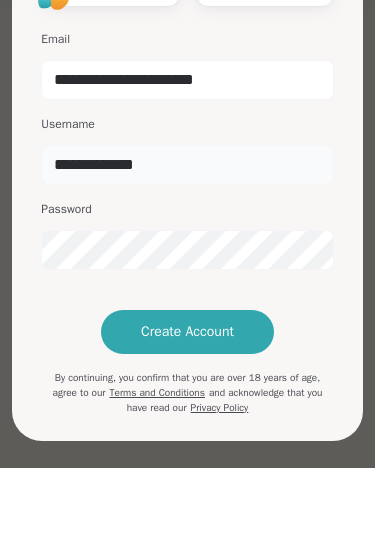 type on "**********" 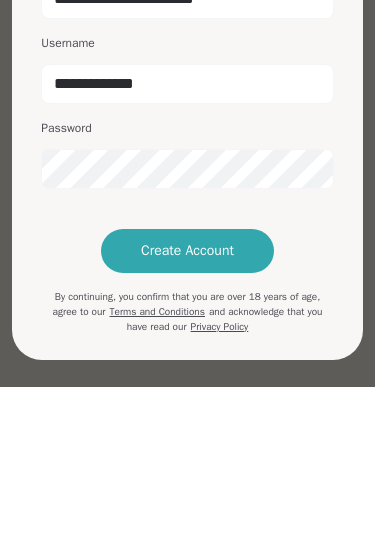 click at bounding box center [188, 369] 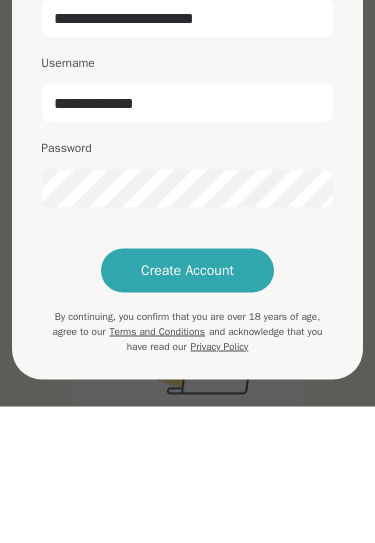 scroll, scrollTop: 448, scrollLeft: 0, axis: vertical 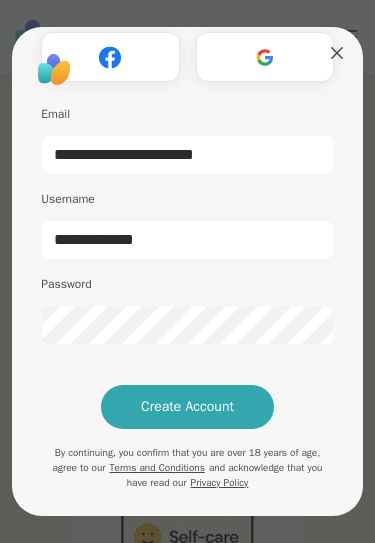 click on "Create Account" at bounding box center (187, 407) 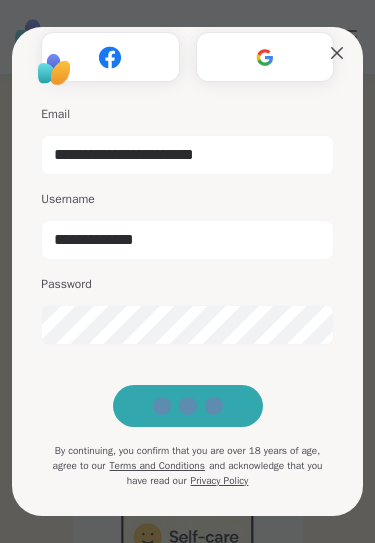 scroll, scrollTop: 100, scrollLeft: 0, axis: vertical 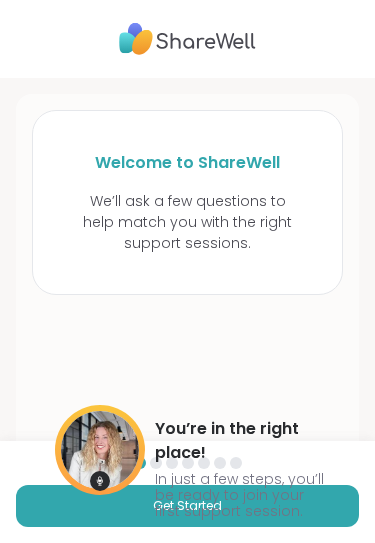 click at bounding box center [100, 481] 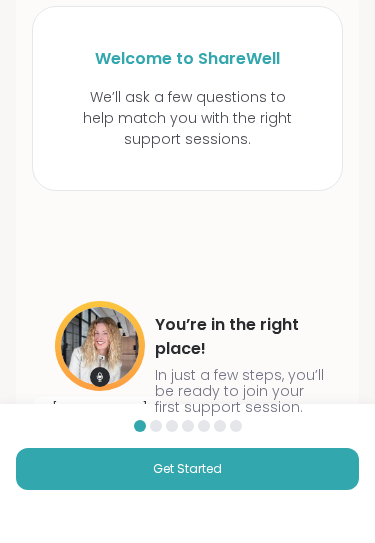 scroll, scrollTop: 62, scrollLeft: 0, axis: vertical 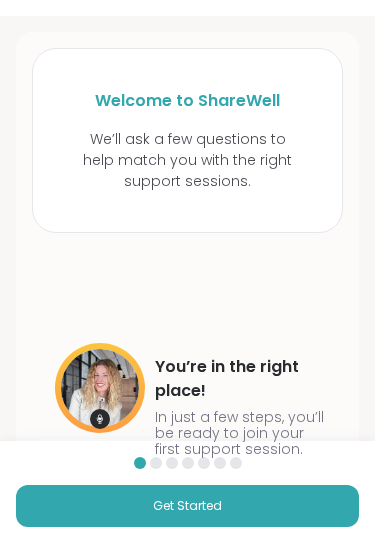 click on "Get Started" at bounding box center [187, 506] 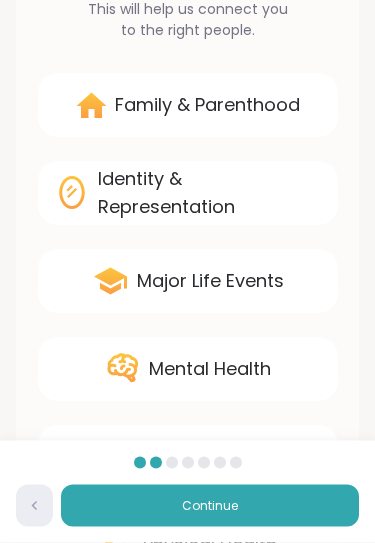 scroll, scrollTop: 204, scrollLeft: 0, axis: vertical 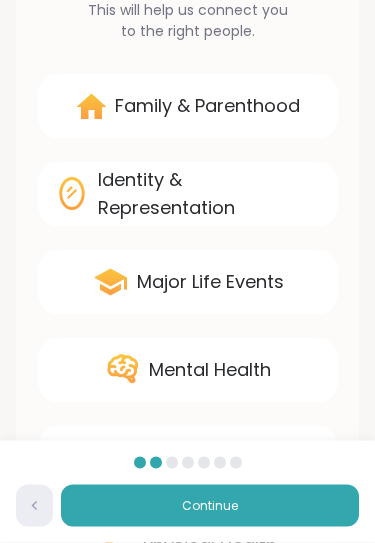 click on "Mental Health" at bounding box center (188, 371) 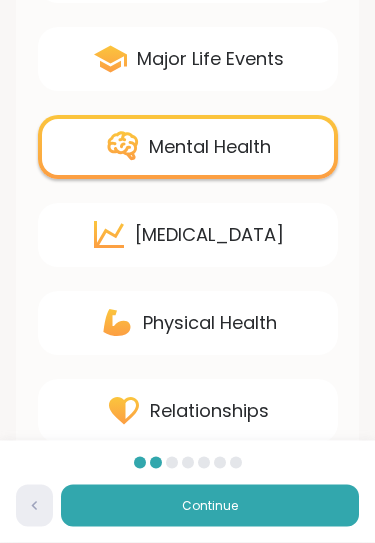 scroll, scrollTop: 428, scrollLeft: 0, axis: vertical 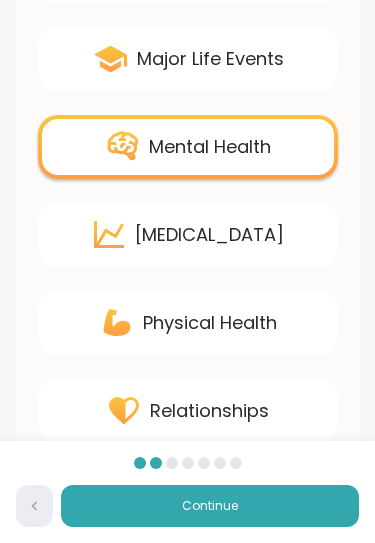 click on "Major Life Events" at bounding box center [188, 59] 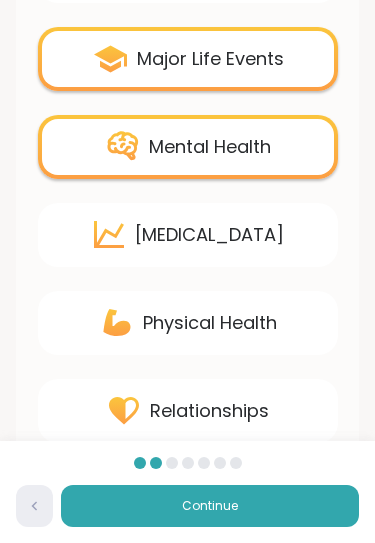 click on "Major Life Events" at bounding box center (188, 59) 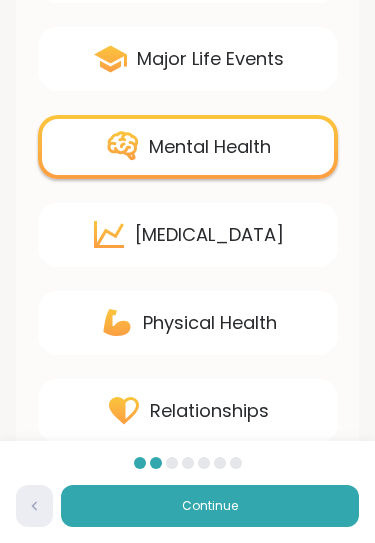 click on "Major Life Events" at bounding box center (188, 59) 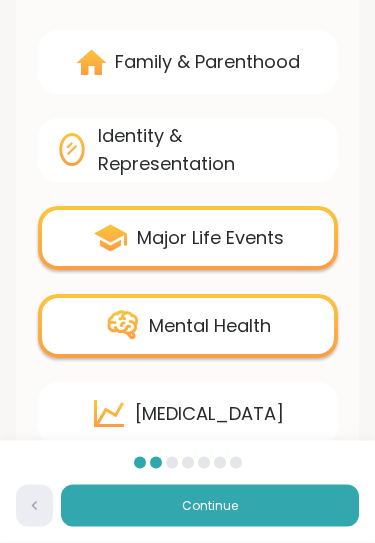 scroll, scrollTop: 221, scrollLeft: 0, axis: vertical 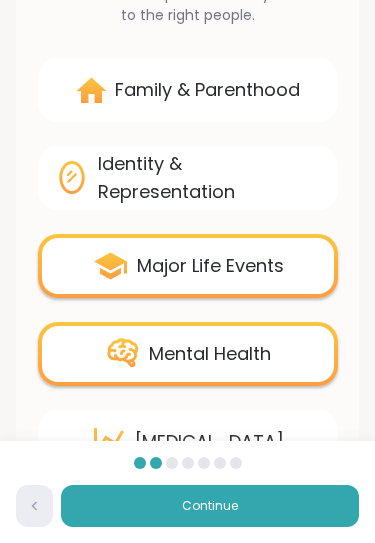 click on "Continue" at bounding box center [210, 506] 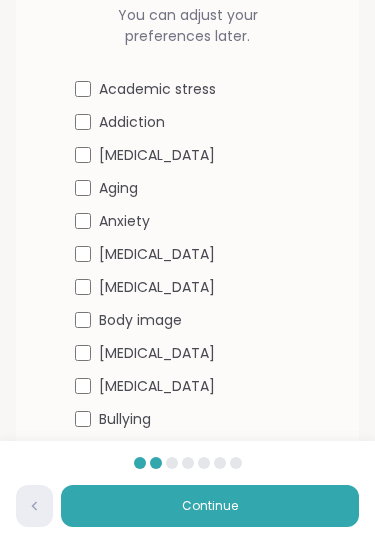 click on "Aging" at bounding box center (188, 188) 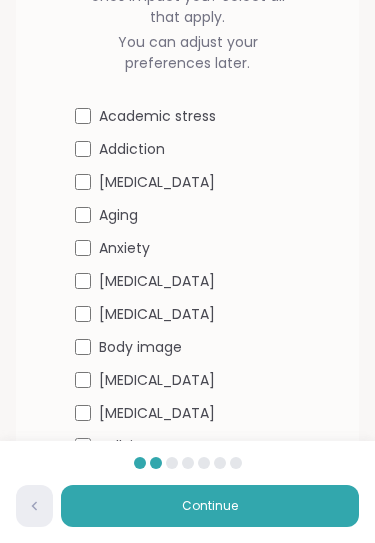 scroll, scrollTop: 193, scrollLeft: 0, axis: vertical 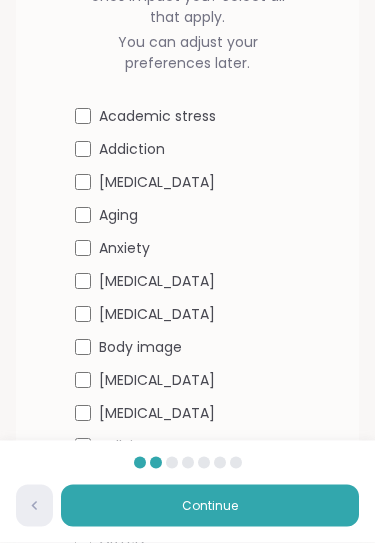 click on "Aging" at bounding box center (188, 216) 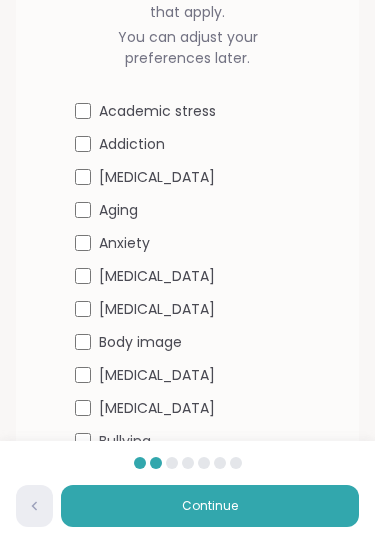 scroll, scrollTop: 204, scrollLeft: 0, axis: vertical 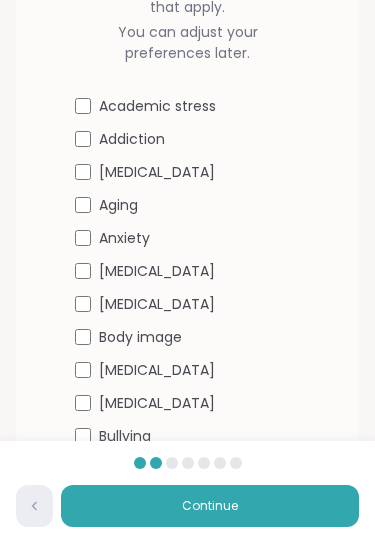 click on "Academic stress" at bounding box center (188, 106) 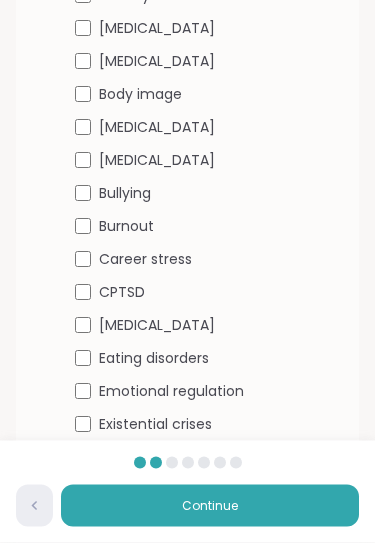 scroll, scrollTop: 447, scrollLeft: 0, axis: vertical 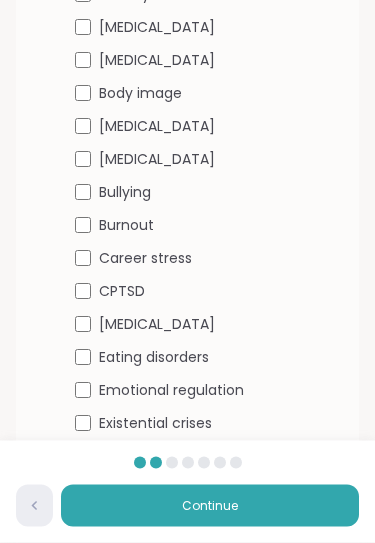 click on "Academic stress Addiction [MEDICAL_DATA] Aging Anxiety [MEDICAL_DATA] [MEDICAL_DATA] Body image [MEDICAL_DATA] [MEDICAL_DATA] Bullying Burnout Career stress CPTSD [MEDICAL_DATA] Eating disorders Emotional regulation Existential crises Fear of abandonment Fear of failure Fear of rejection Feeling stuck Financial stress General mental health [MEDICAL_DATA] Imposter syndrome [MEDICAL_DATA] Internet or gaming addiction Lack of motivation Loneliness Major life changes [MEDICAL_DATA] (OCD) [MEDICAL_DATA] [MEDICAL_DATA] Phobias [MEDICAL_DATA] Recovery Seasonal [MEDICAL_DATA] Self-esteem Shame [MEDICAL_DATA] [MEDICAL_DATA] Suicidal thoughts" at bounding box center (188, 556) 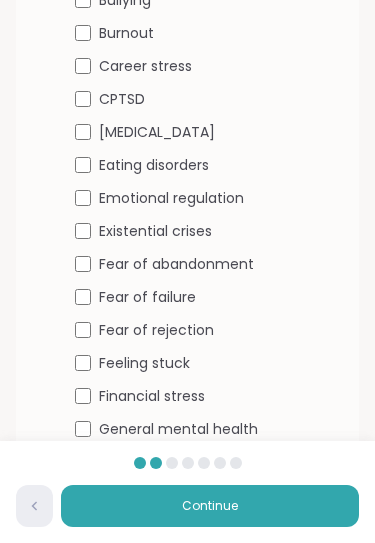 scroll, scrollTop: 642, scrollLeft: 0, axis: vertical 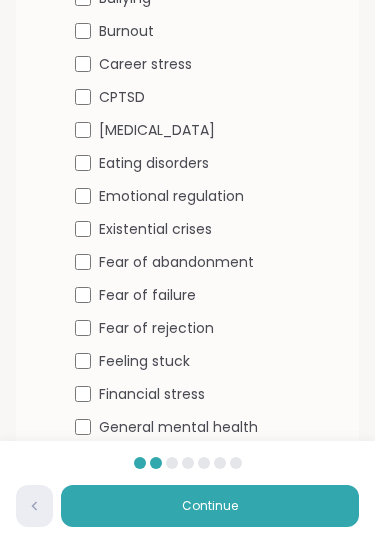click on "[MEDICAL_DATA]" at bounding box center [188, 130] 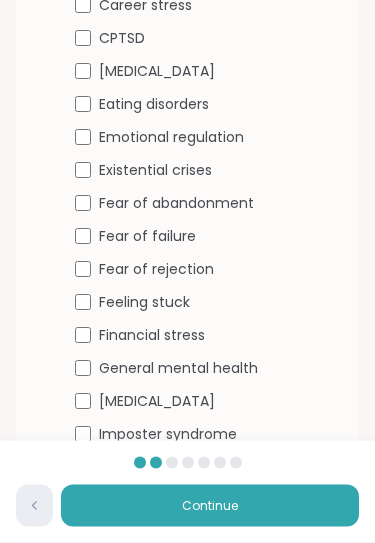 scroll, scrollTop: 701, scrollLeft: 0, axis: vertical 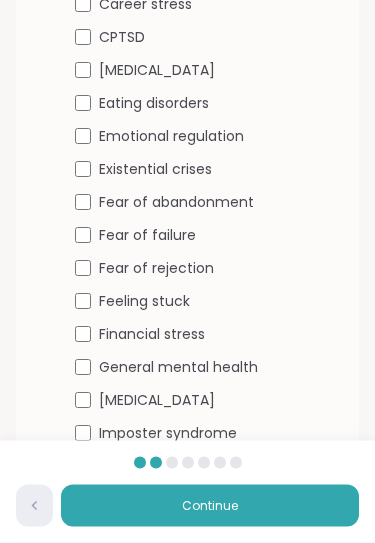 click on "Fear of abandonment" at bounding box center [188, 203] 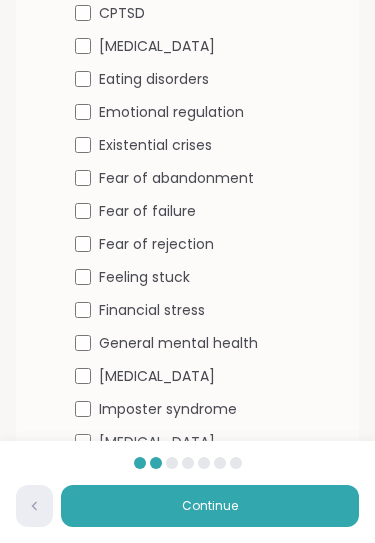scroll, scrollTop: 733, scrollLeft: 0, axis: vertical 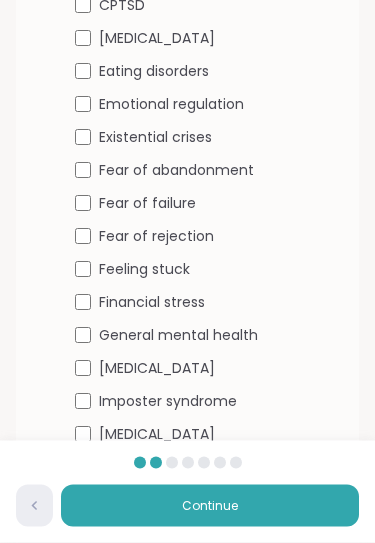 click on "Fear of rejection" at bounding box center (188, 237) 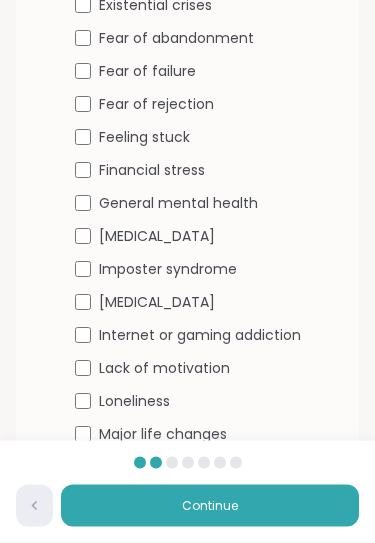 scroll, scrollTop: 867, scrollLeft: 0, axis: vertical 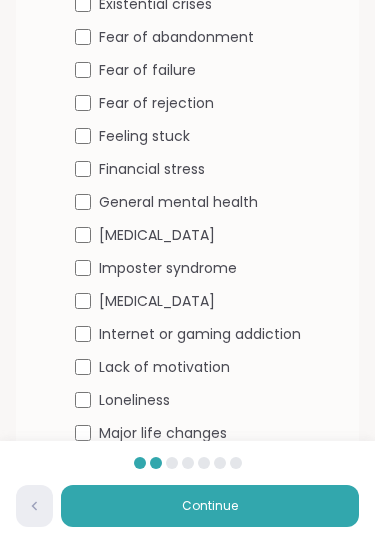 click on "General mental health" at bounding box center (188, 202) 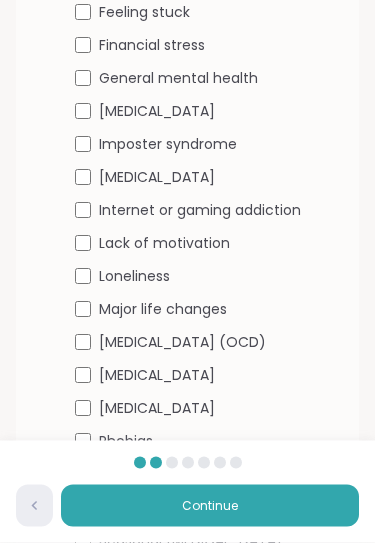scroll, scrollTop: 991, scrollLeft: 0, axis: vertical 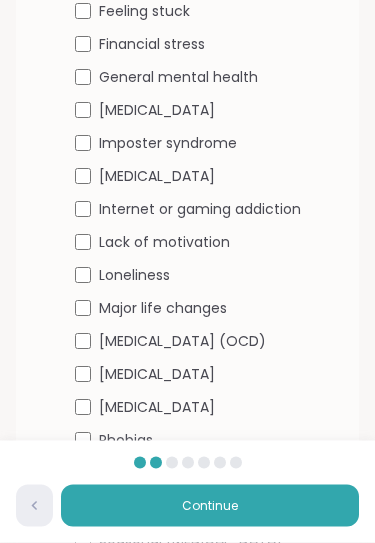 click on "Imposter syndrome" at bounding box center [188, 144] 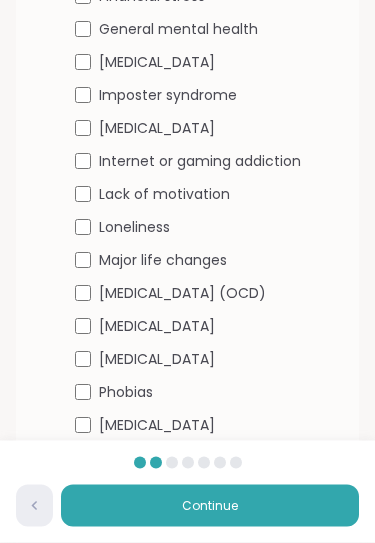 scroll, scrollTop: 1040, scrollLeft: 0, axis: vertical 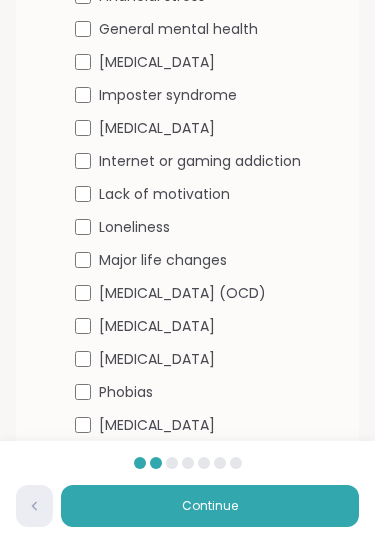 click on "Lack of motivation" at bounding box center [188, 194] 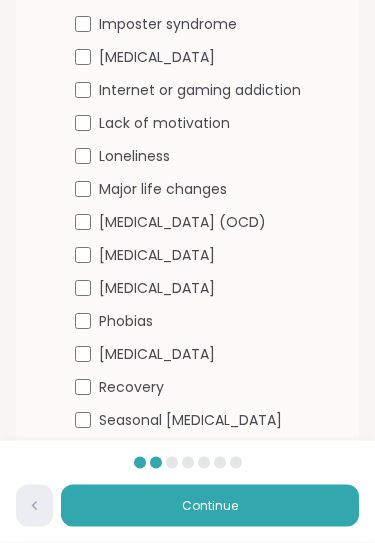 scroll, scrollTop: 1111, scrollLeft: 0, axis: vertical 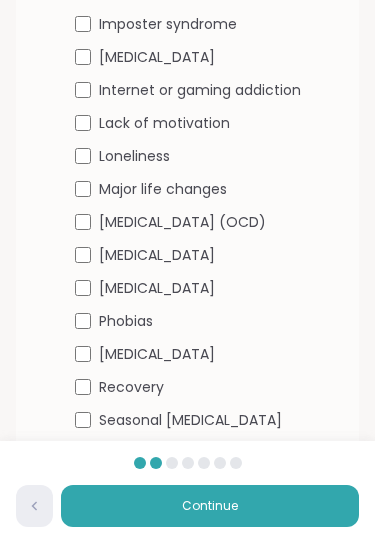 click on "Major life changes" at bounding box center (188, 189) 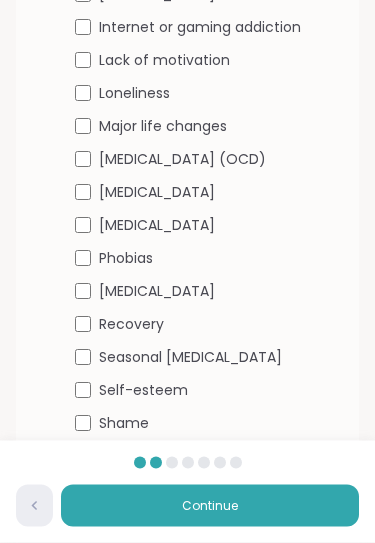 scroll, scrollTop: 1175, scrollLeft: 0, axis: vertical 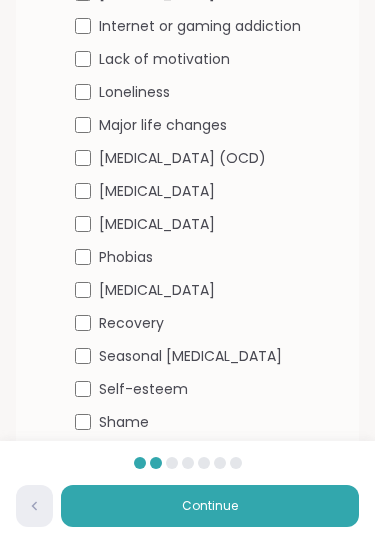 click on "[MEDICAL_DATA]" at bounding box center [188, 191] 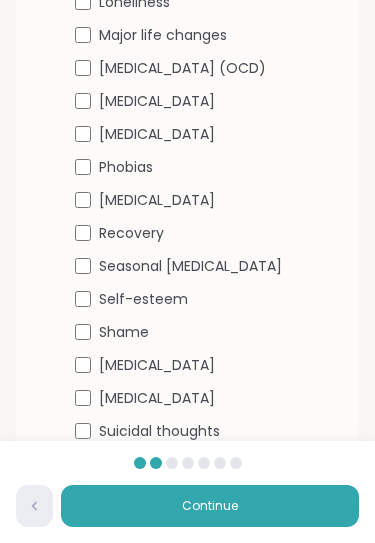 scroll, scrollTop: 1269, scrollLeft: 0, axis: vertical 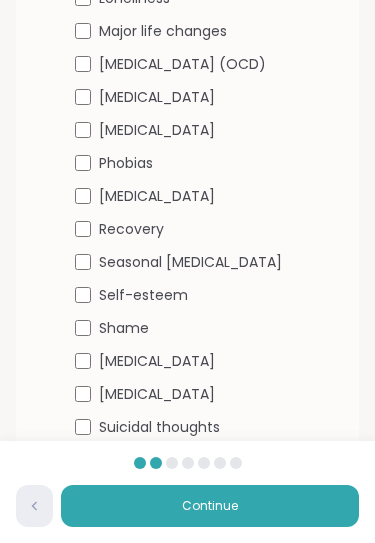 click on "Phobias" at bounding box center [188, 163] 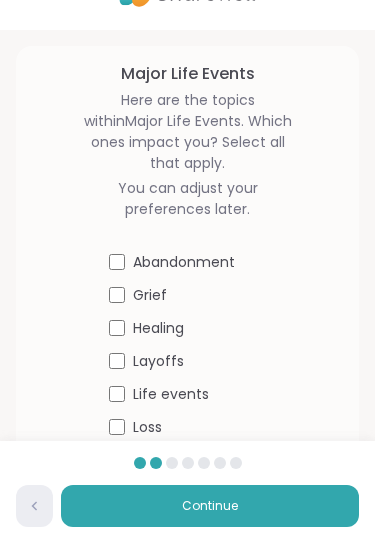 scroll, scrollTop: 53, scrollLeft: 0, axis: vertical 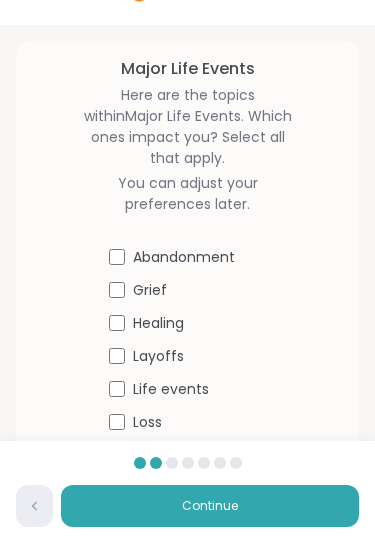 click on "Grief" at bounding box center (188, 290) 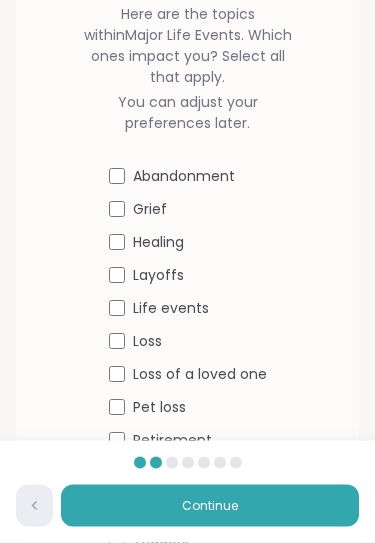 scroll, scrollTop: 134, scrollLeft: 0, axis: vertical 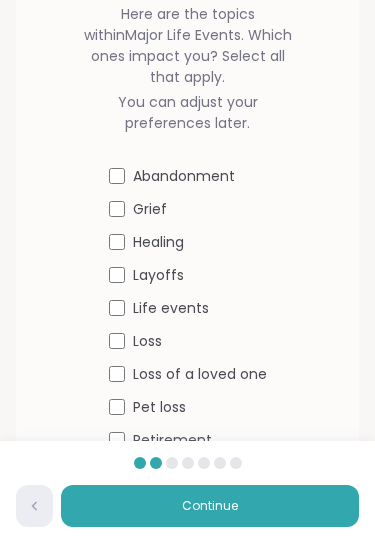 click on "Life events" at bounding box center (188, 308) 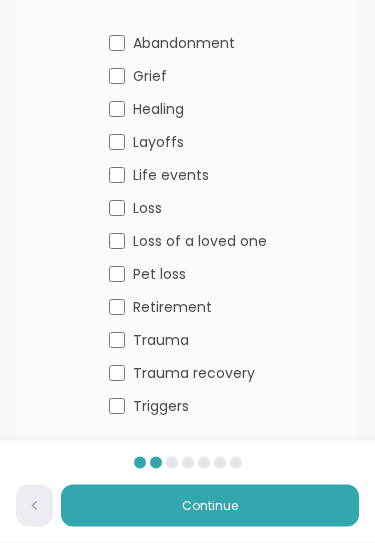 scroll, scrollTop: 279, scrollLeft: 0, axis: vertical 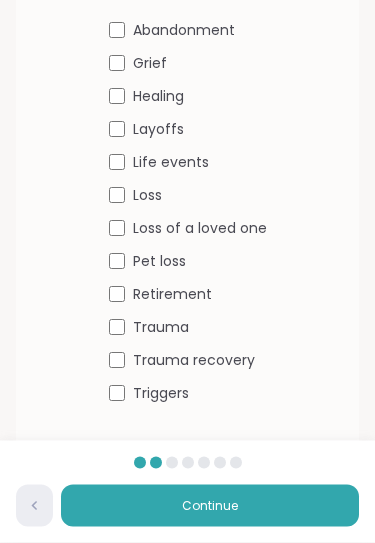click on "Trauma" at bounding box center (188, 328) 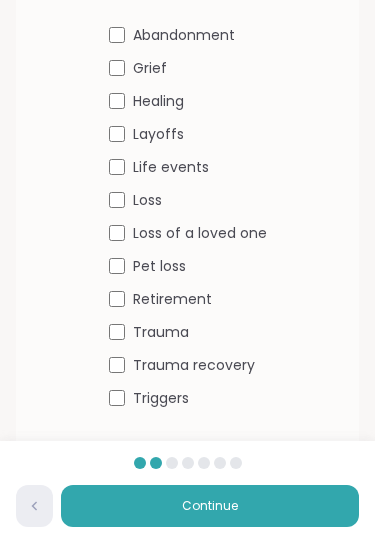 click on "Continue" at bounding box center (210, 506) 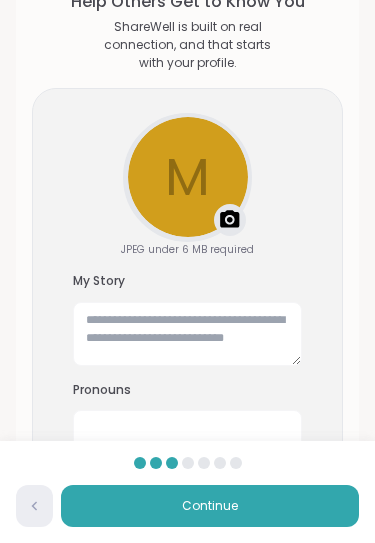 scroll, scrollTop: 168, scrollLeft: 0, axis: vertical 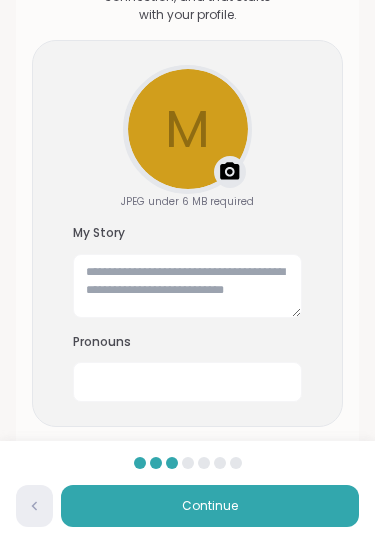 click at bounding box center (230, 172) 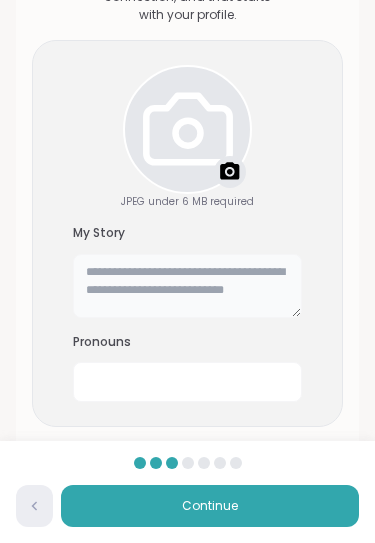 click at bounding box center [187, 286] 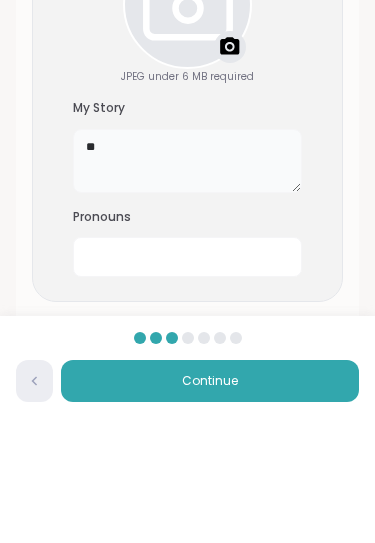 type on "*" 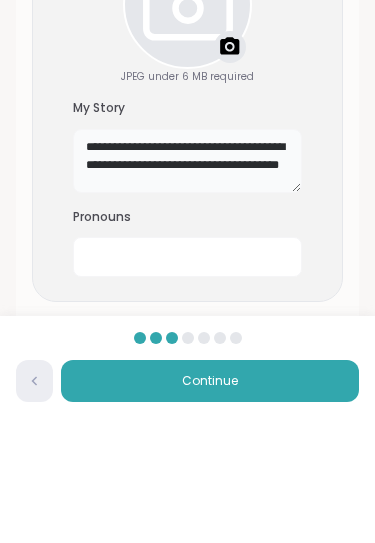 type on "**********" 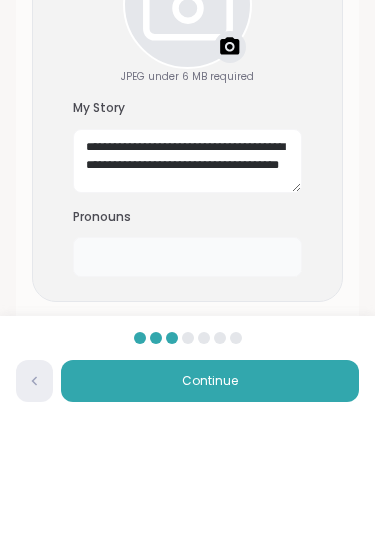 click at bounding box center [187, 382] 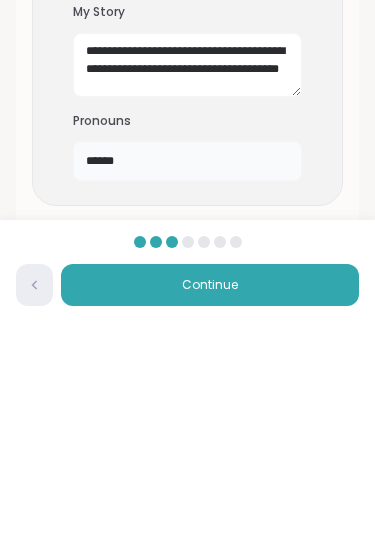 type on "*******" 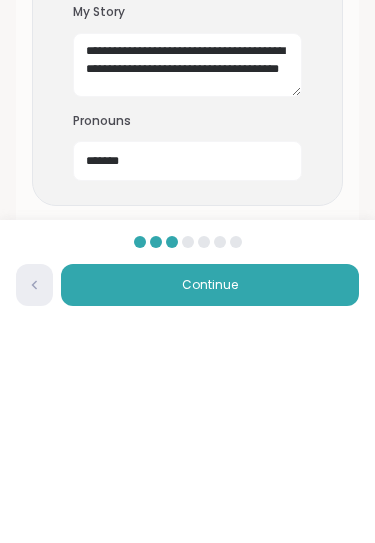 click on "Continue" at bounding box center (210, 506) 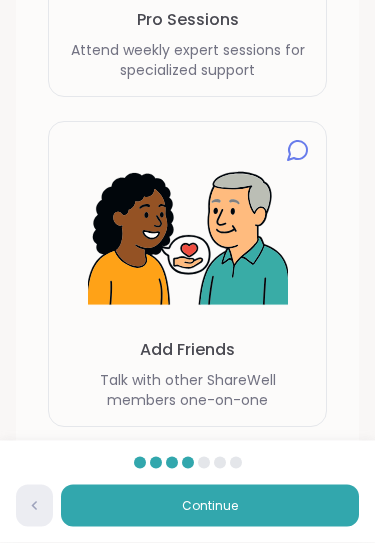 scroll, scrollTop: 828, scrollLeft: 0, axis: vertical 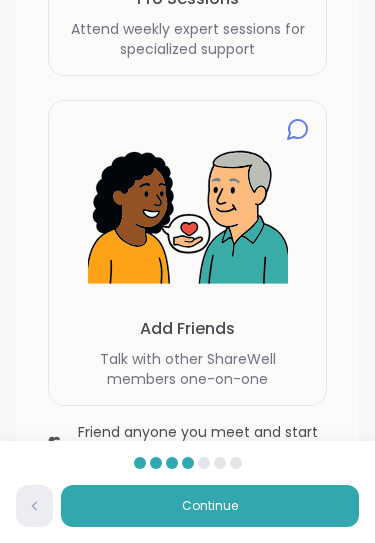 click at bounding box center [188, 217] 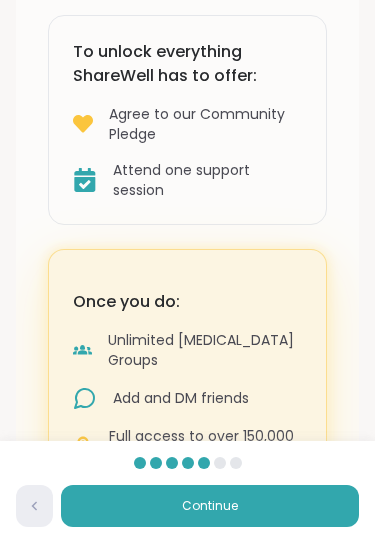 scroll, scrollTop: 252, scrollLeft: 0, axis: vertical 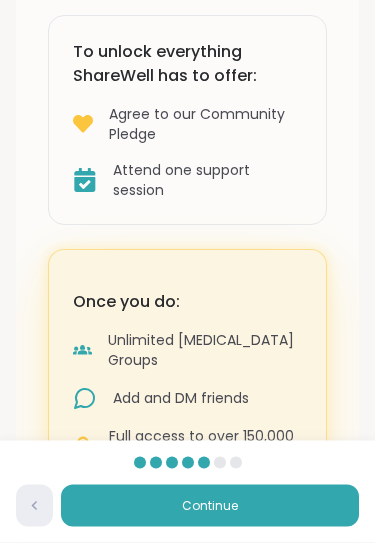 click on "Continue" at bounding box center [210, 506] 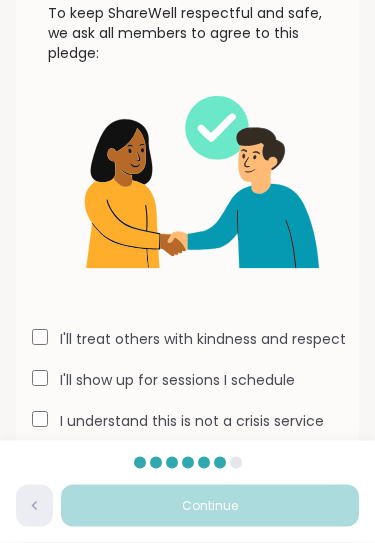 scroll, scrollTop: 165, scrollLeft: 0, axis: vertical 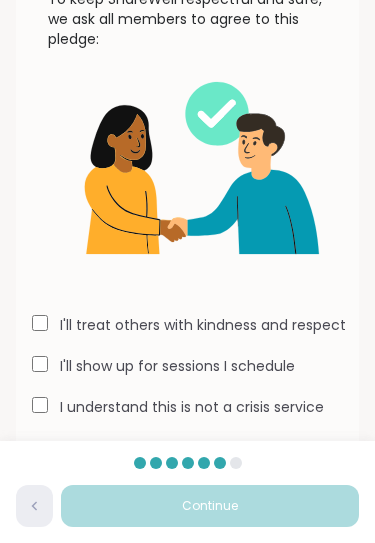 click at bounding box center (188, 174) 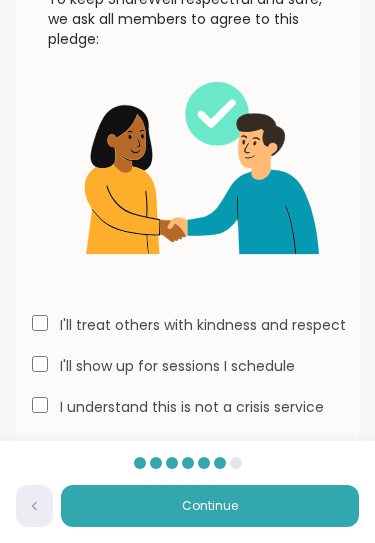 click on "Continue" at bounding box center [210, 506] 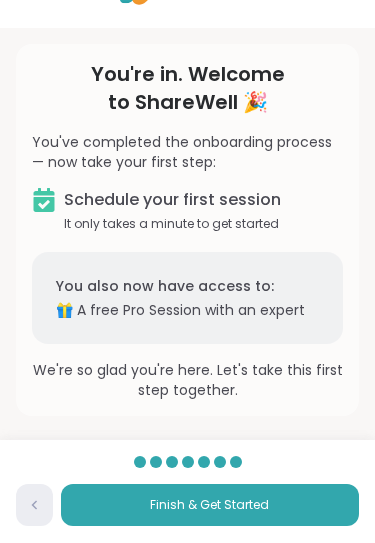 scroll, scrollTop: 51, scrollLeft: 0, axis: vertical 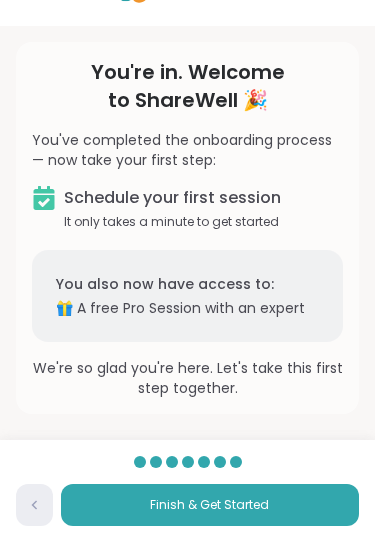click on "Finish & Get Started" at bounding box center (209, 506) 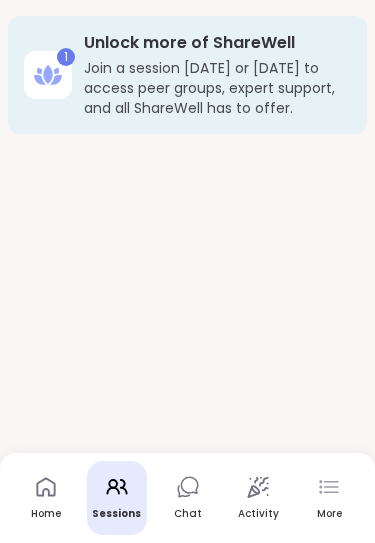 click on "Join a session [DATE] or [DATE] to access peer groups, expert support, and all ShareWell has to offer." at bounding box center [217, 88] 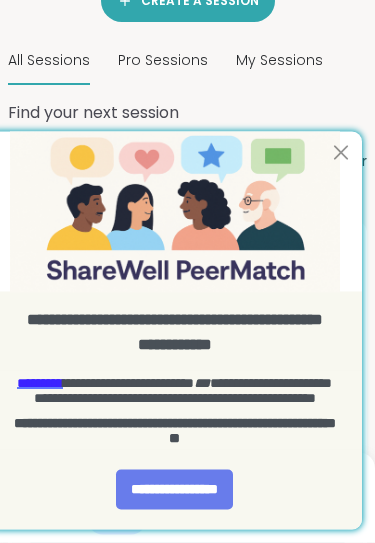 scroll, scrollTop: 0, scrollLeft: 0, axis: both 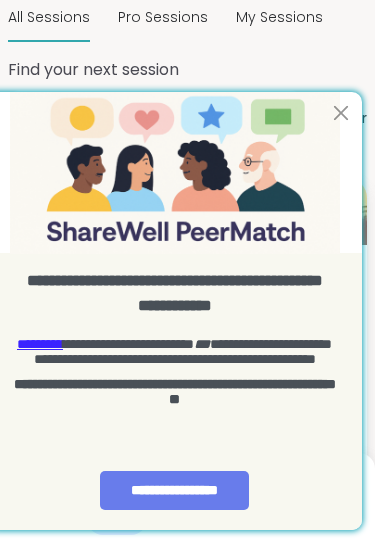 click at bounding box center [175, 172] 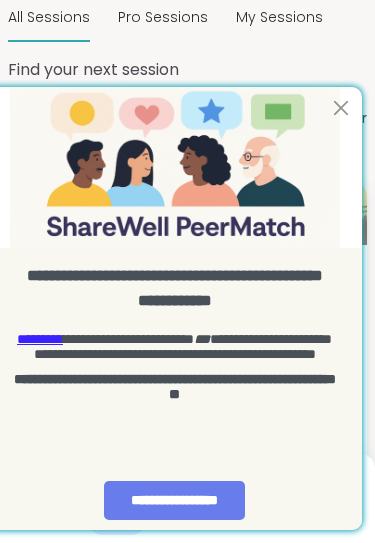 click at bounding box center [174, 167] 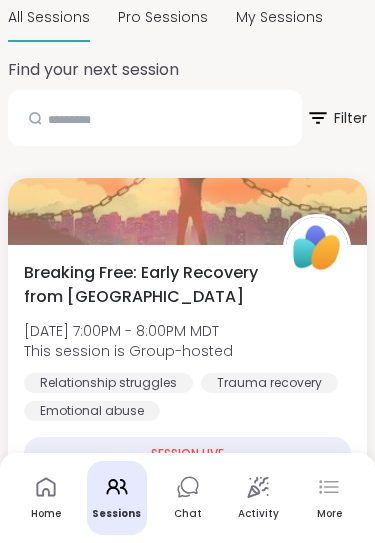 click at bounding box center [187, 211] 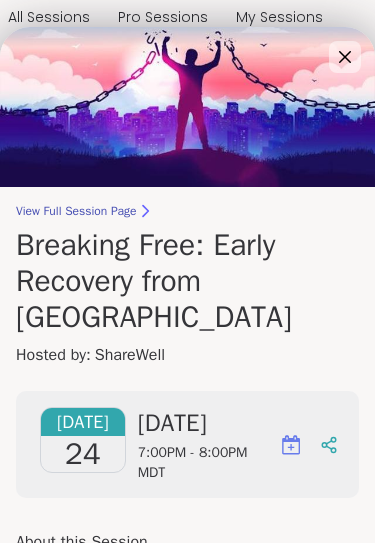 click at bounding box center (187, 107) 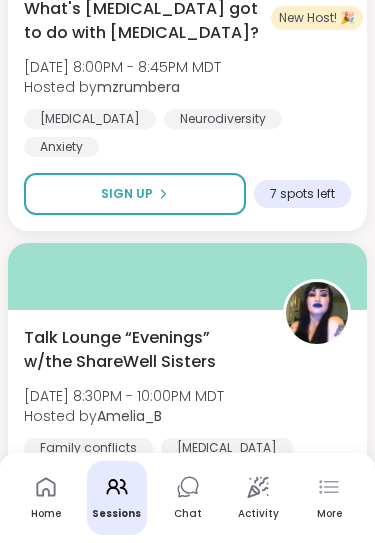 scroll, scrollTop: 1781, scrollLeft: 0, axis: vertical 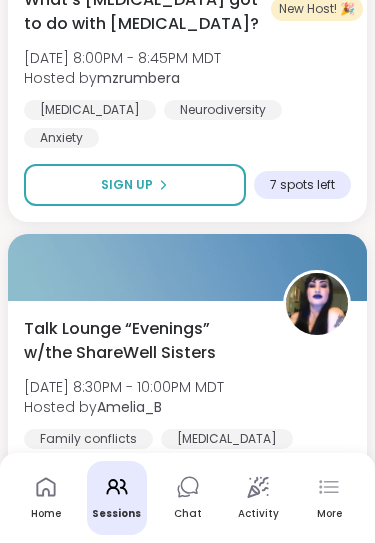 click on "Activity" at bounding box center [258, 514] 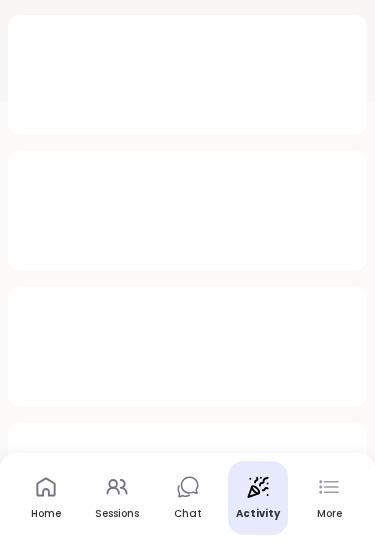 scroll, scrollTop: 0, scrollLeft: 0, axis: both 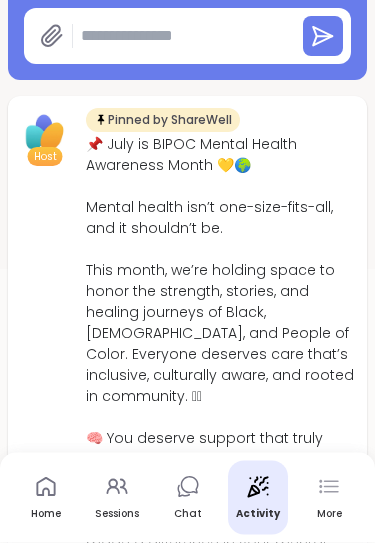 type on "*" 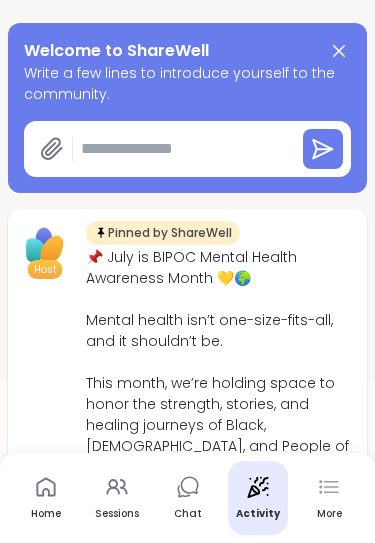 scroll, scrollTop: 260, scrollLeft: 0, axis: vertical 